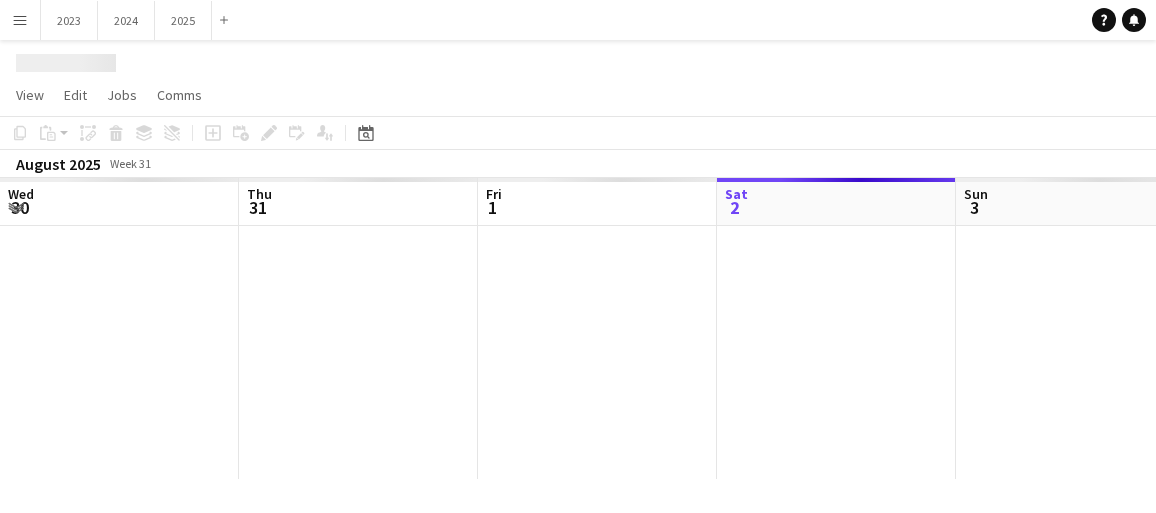 scroll, scrollTop: 0, scrollLeft: 0, axis: both 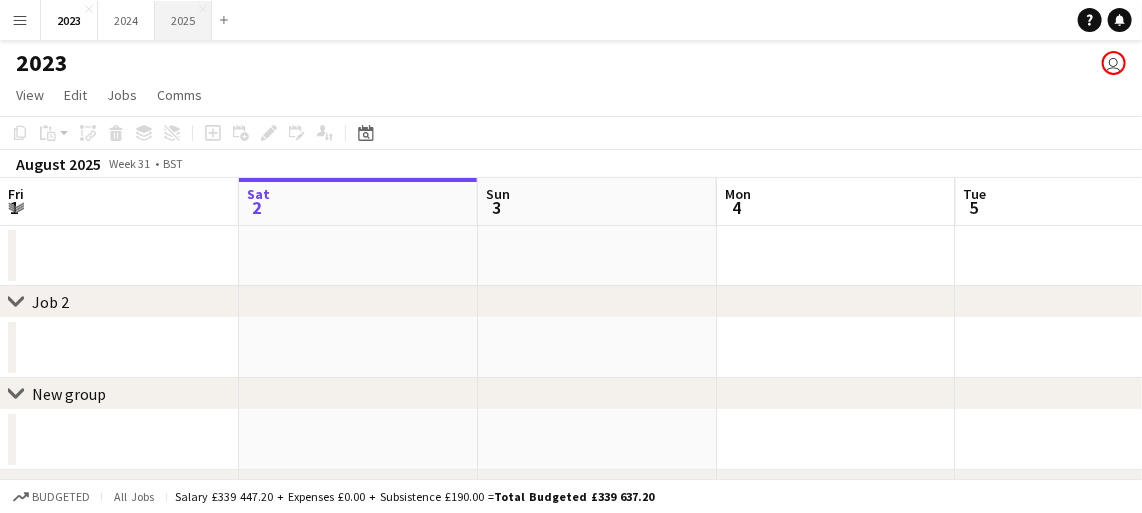 click on "2025
Close" at bounding box center (183, 20) 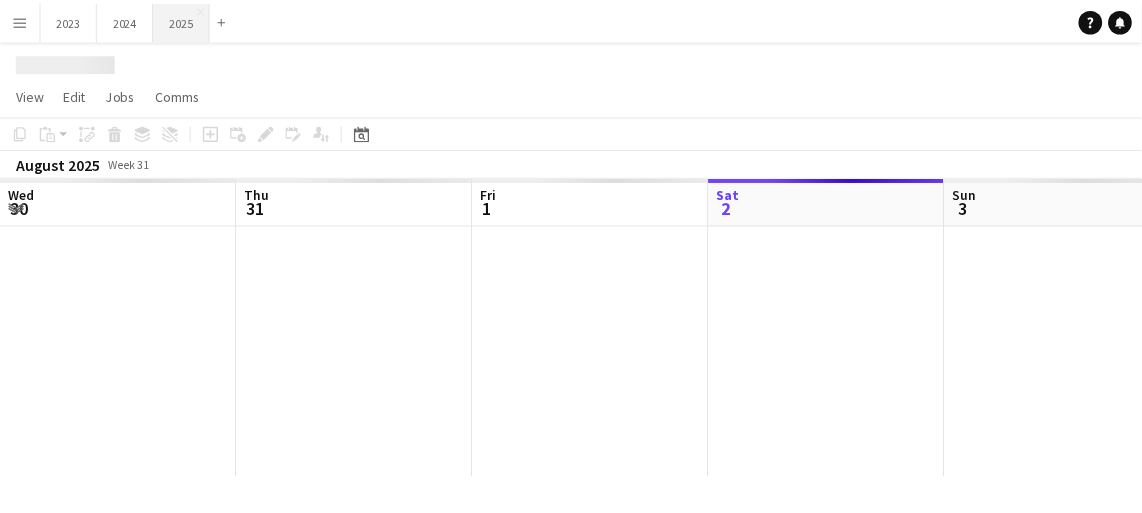scroll, scrollTop: 0, scrollLeft: 478, axis: horizontal 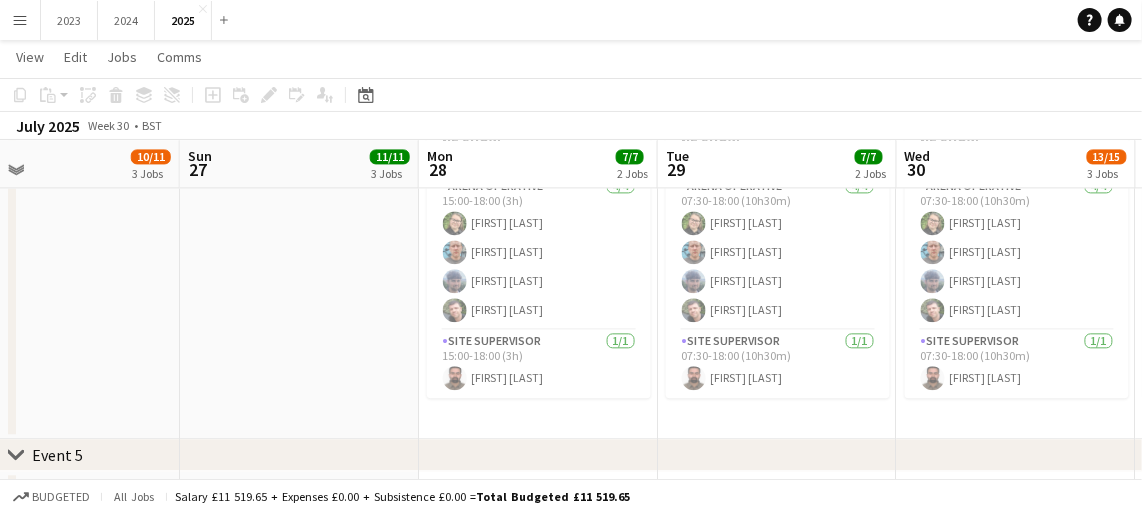 click at bounding box center (299, 268) 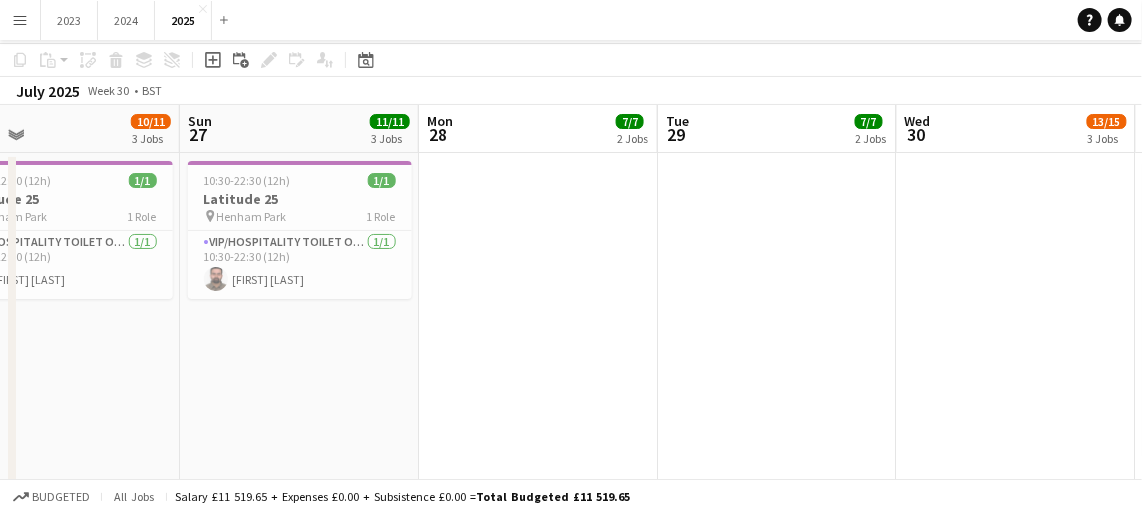 scroll, scrollTop: 0, scrollLeft: 0, axis: both 